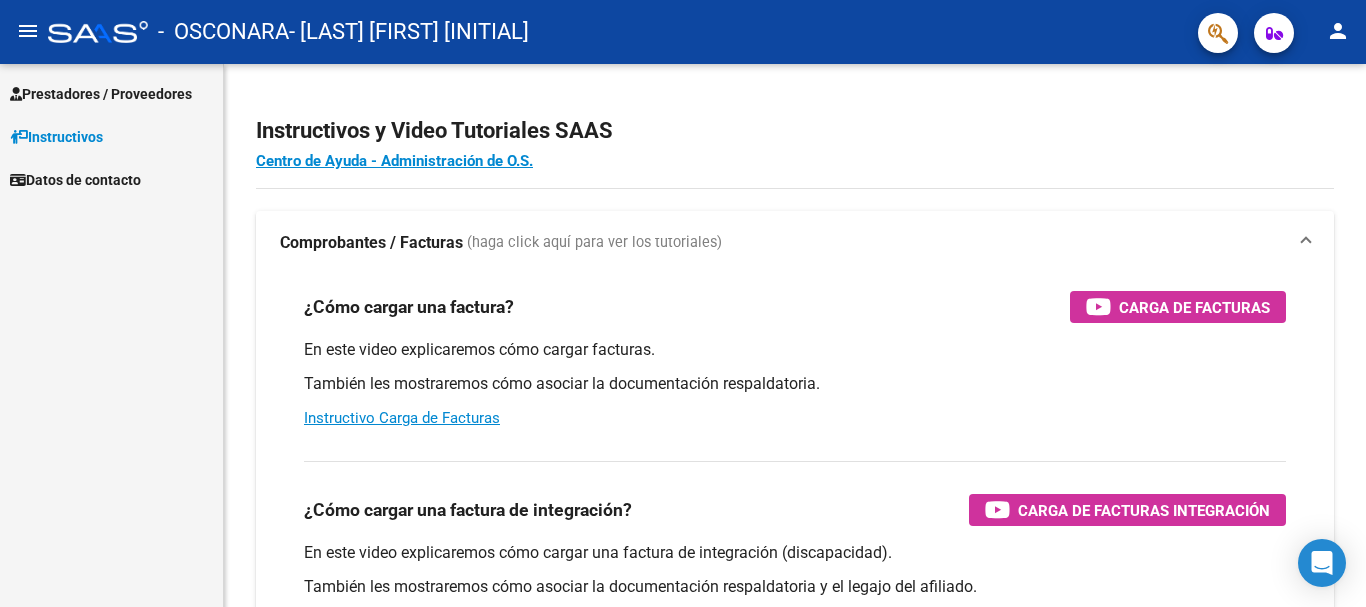 scroll, scrollTop: 0, scrollLeft: 0, axis: both 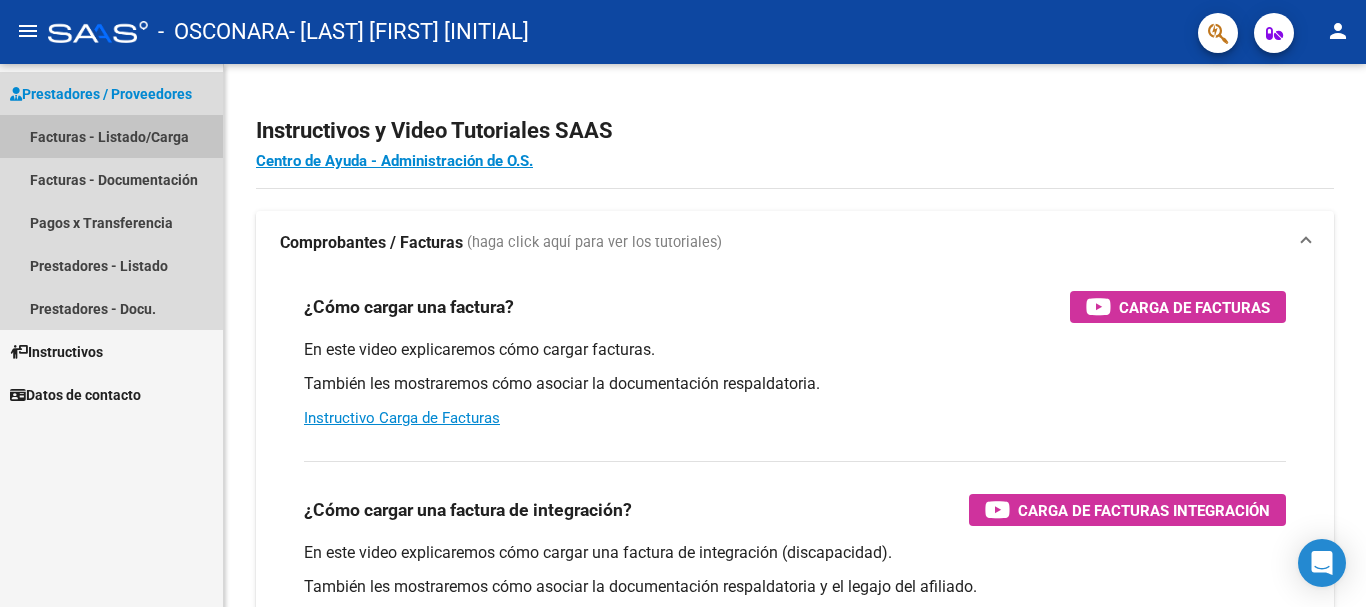 click on "Facturas - Listado/Carga" at bounding box center (111, 136) 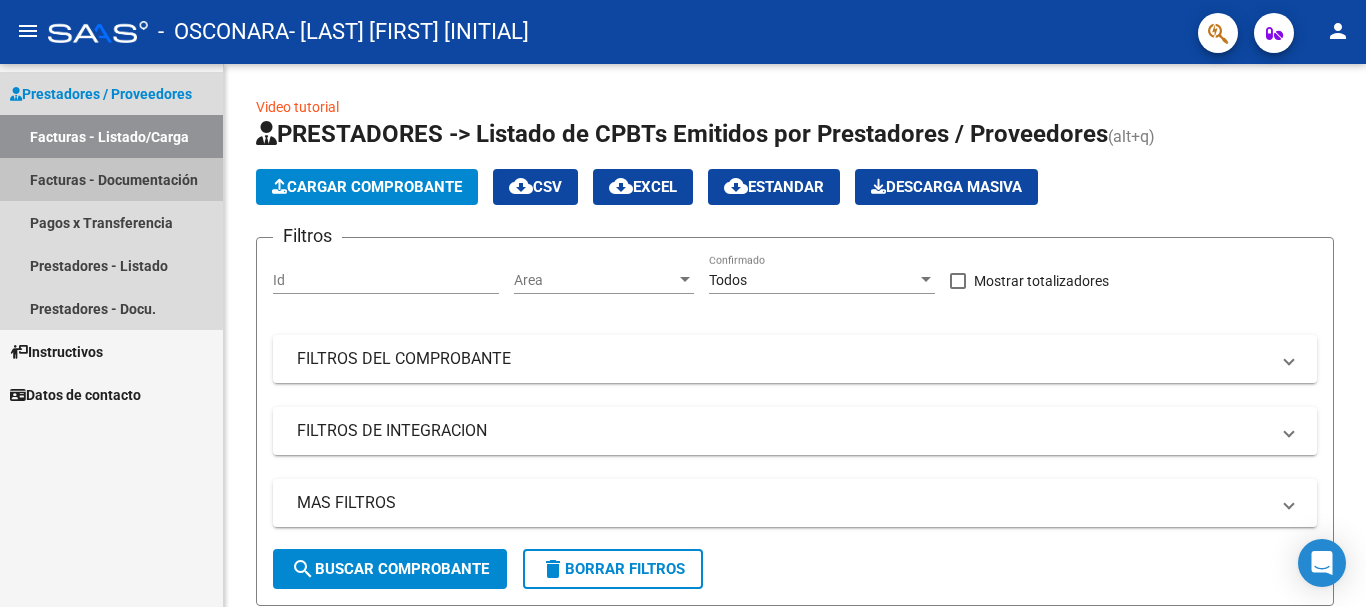 click on "Facturas - Documentación" at bounding box center [111, 179] 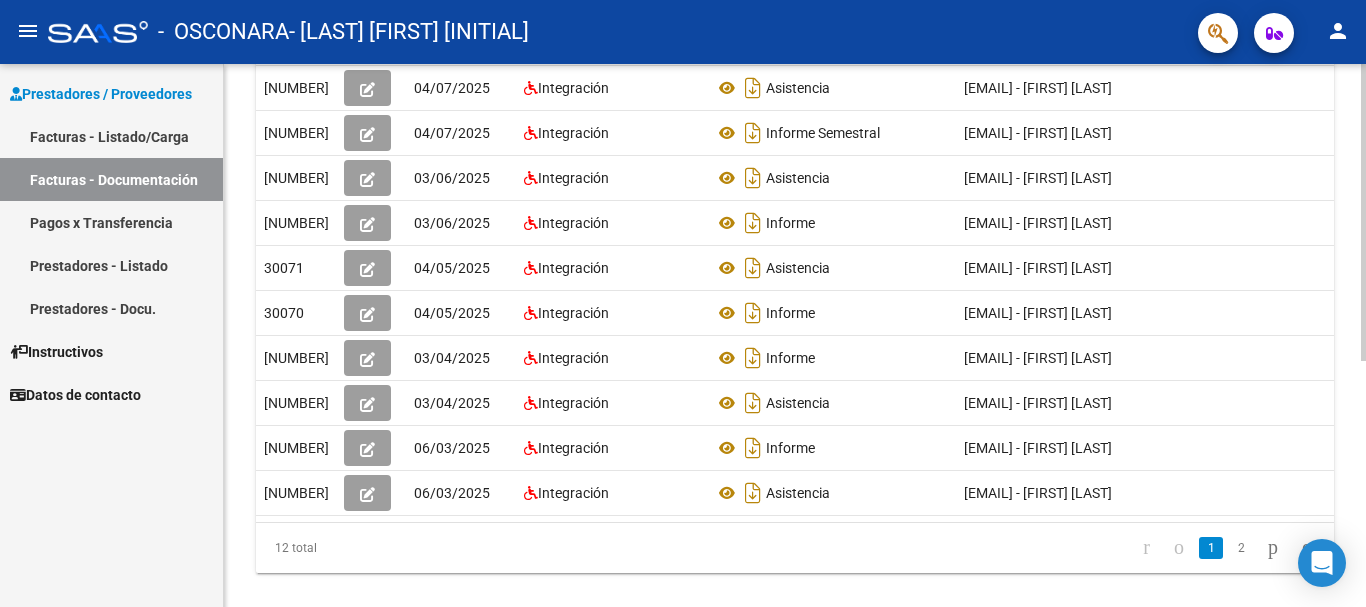 scroll, scrollTop: 406, scrollLeft: 0, axis: vertical 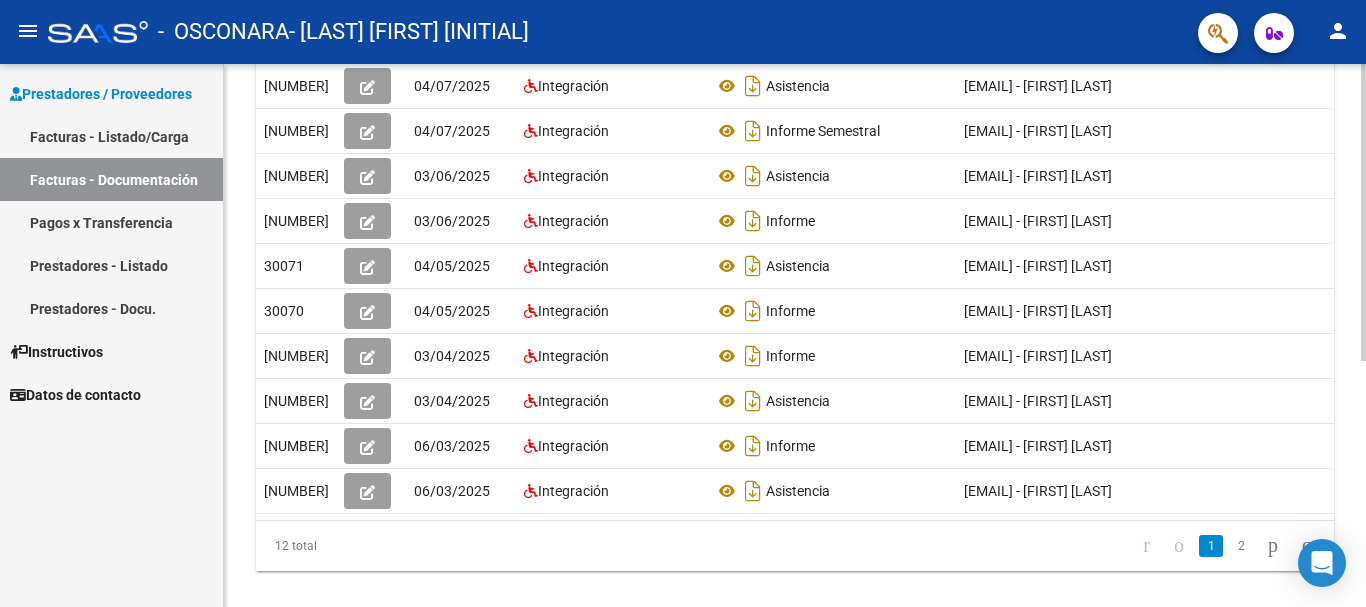 click 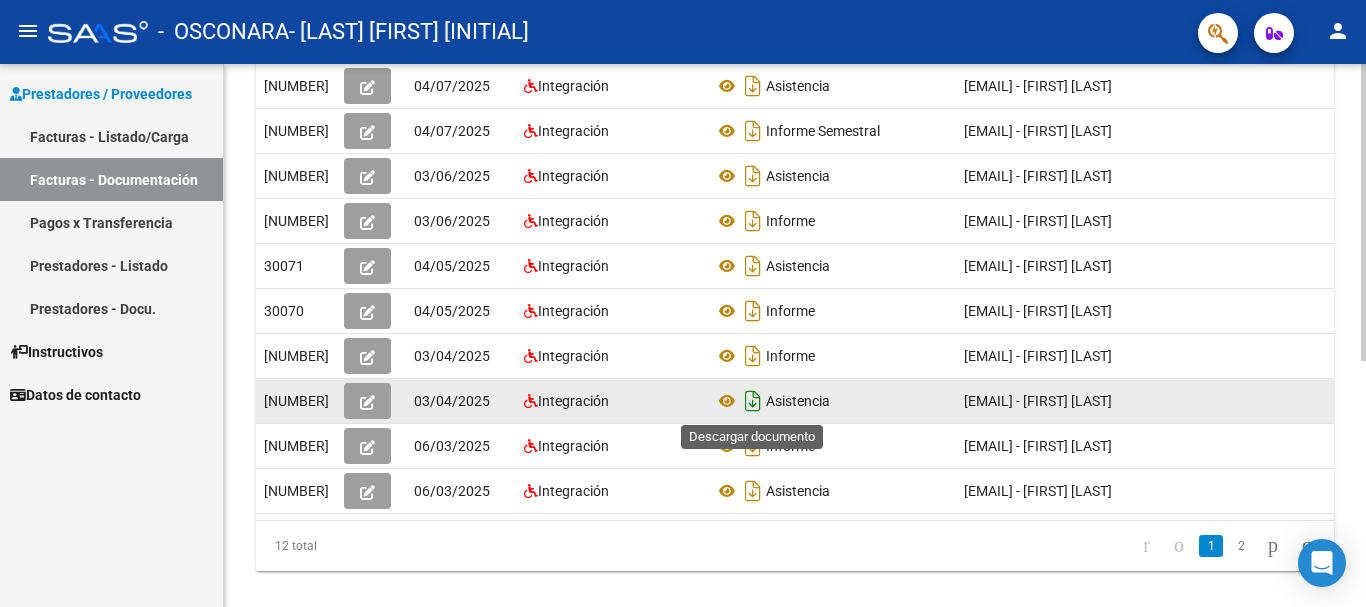 click 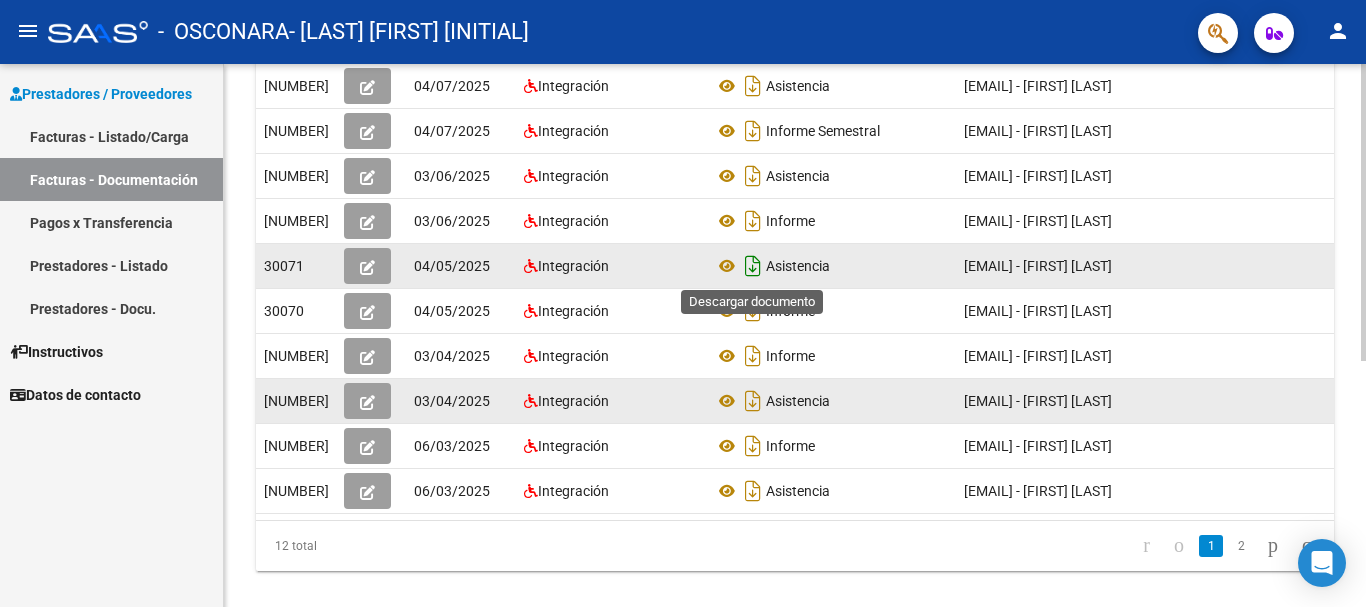click 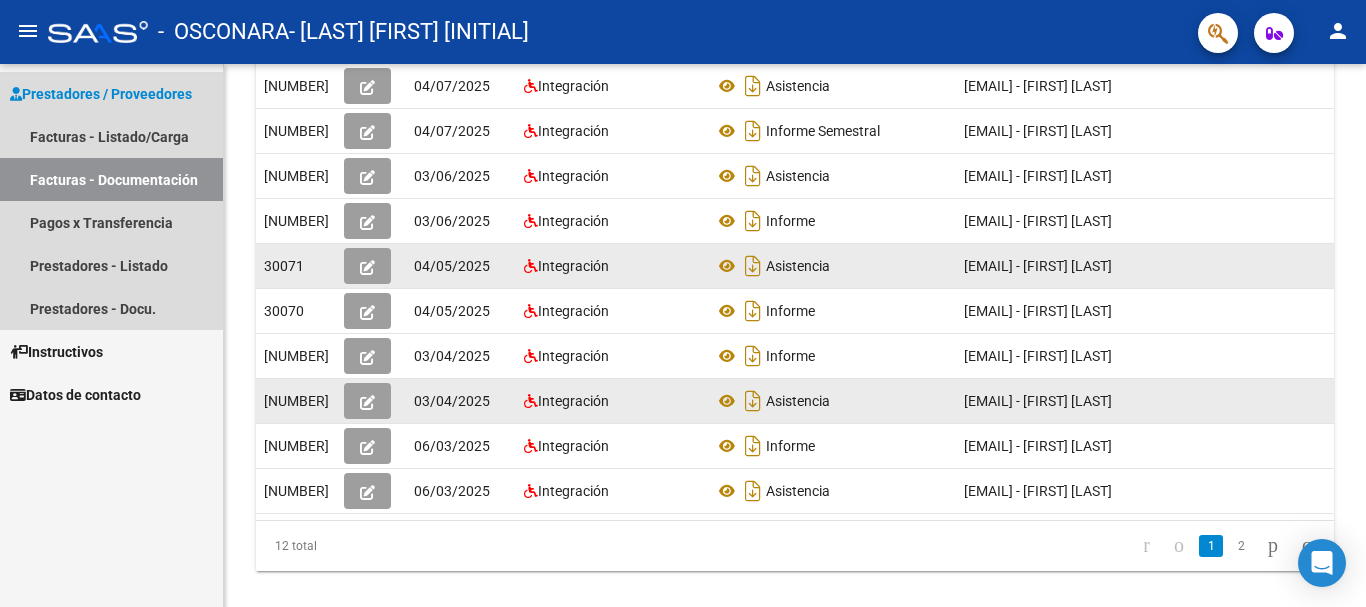 click on "Prestadores / Proveedores" at bounding box center (101, 94) 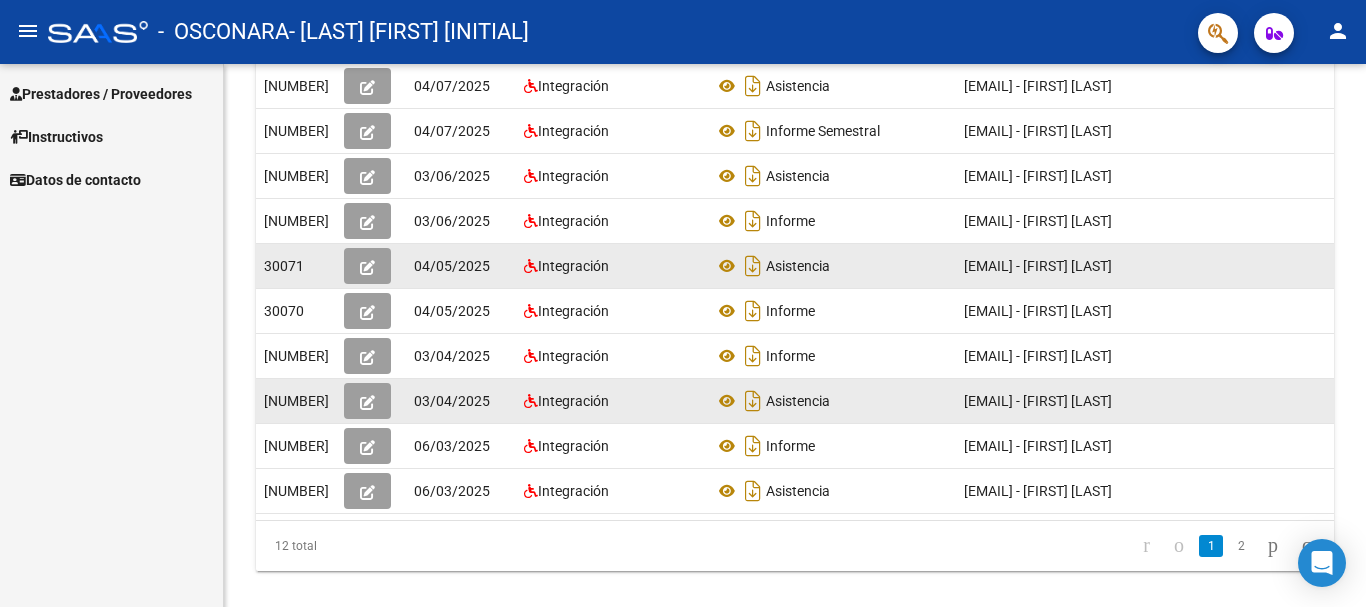click on "Prestadores / Proveedores" at bounding box center [111, 93] 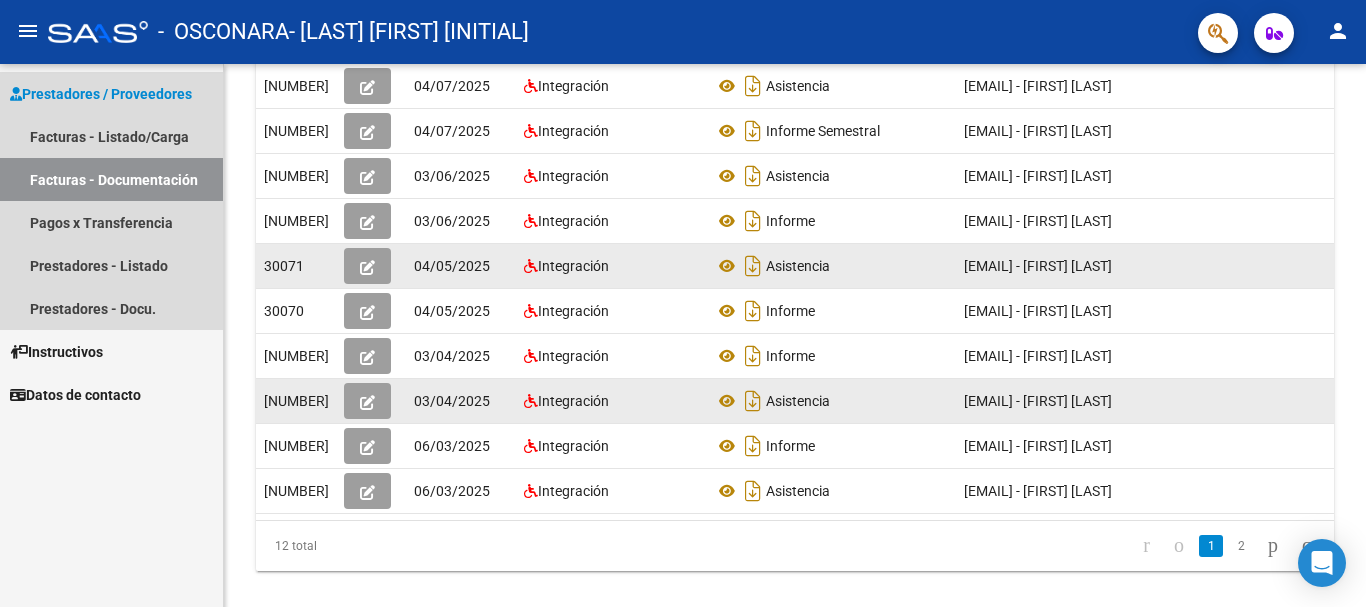 click on "Prestadores / Proveedores" at bounding box center [111, 93] 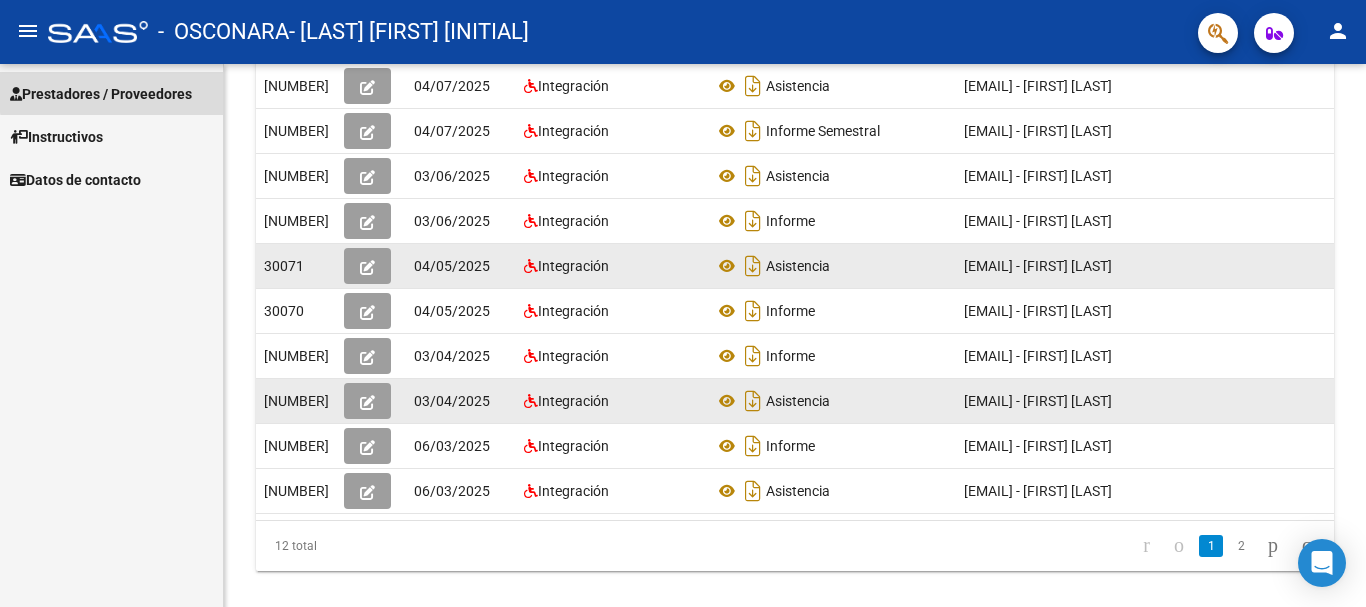 click on "Prestadores / Proveedores" at bounding box center (111, 93) 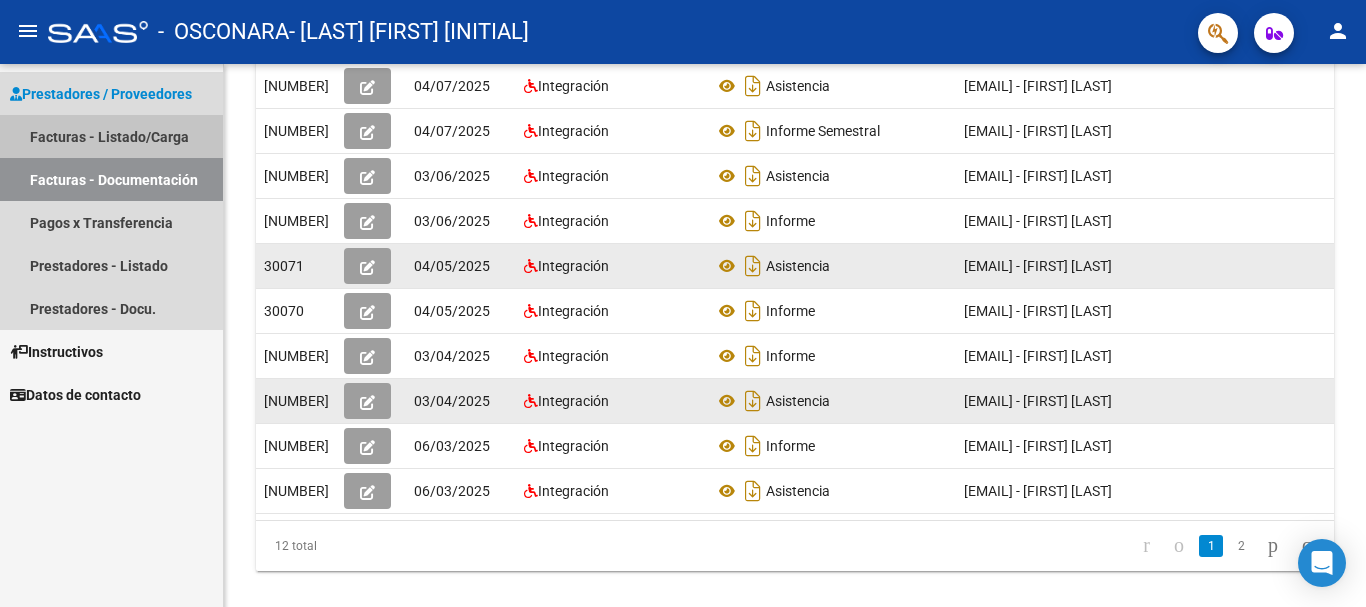 click on "Facturas - Listado/Carga" at bounding box center (111, 136) 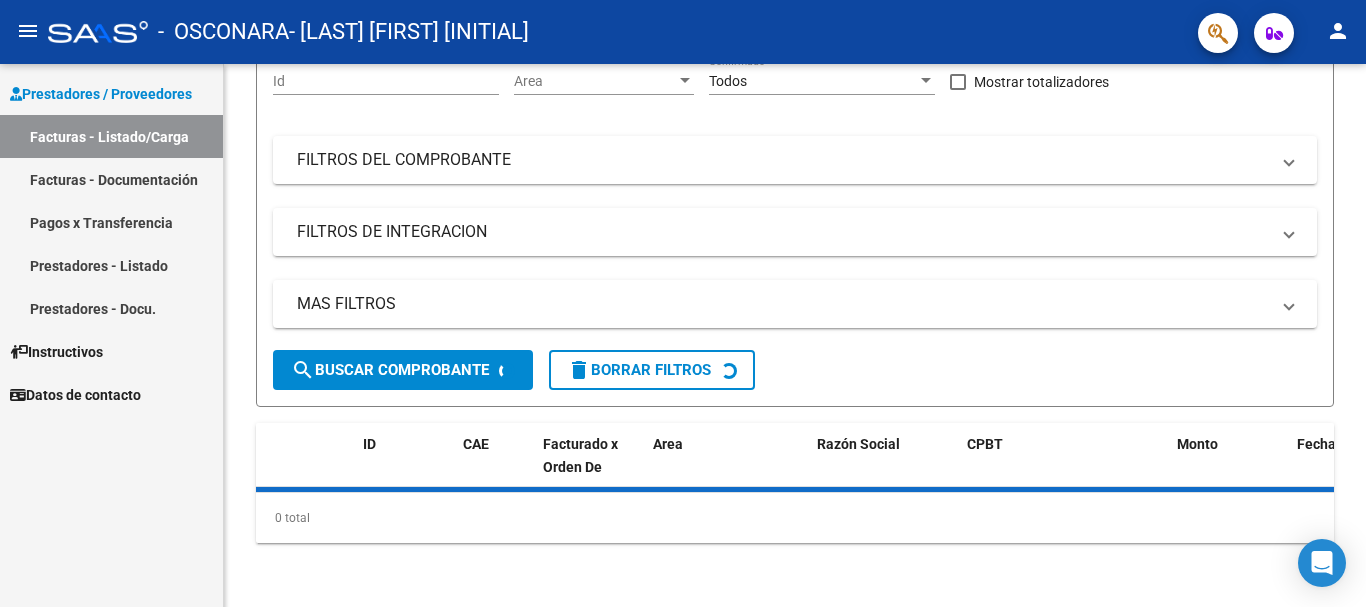 scroll, scrollTop: 0, scrollLeft: 0, axis: both 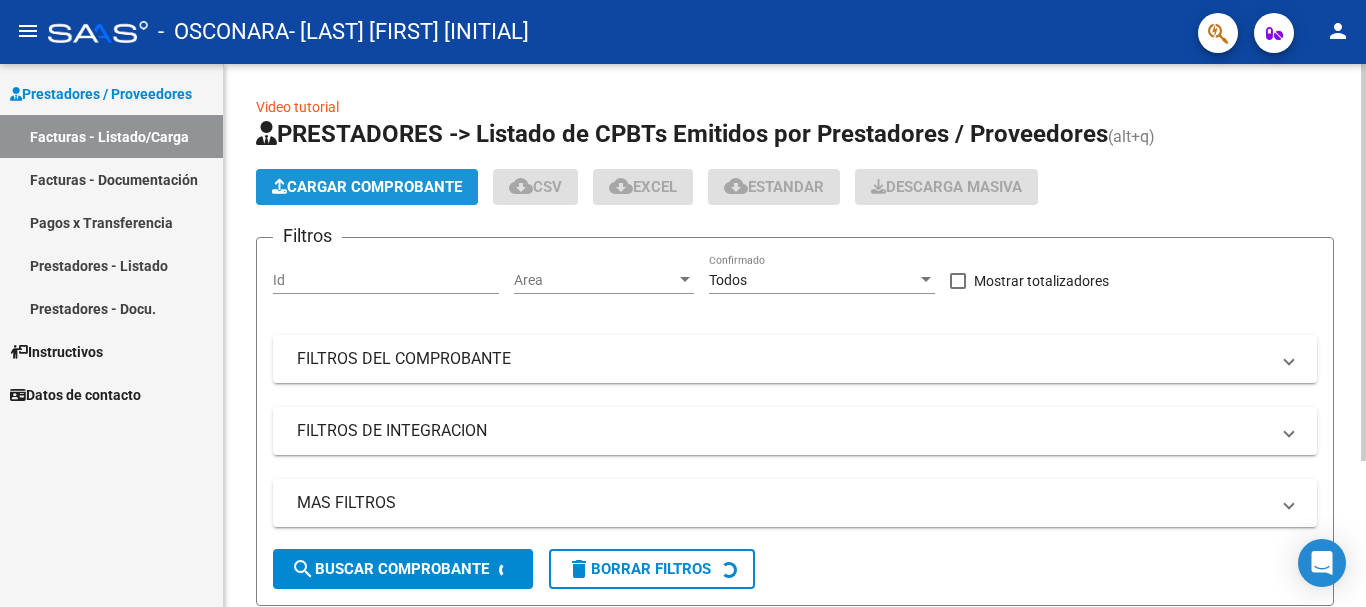 click on "Cargar Comprobante" 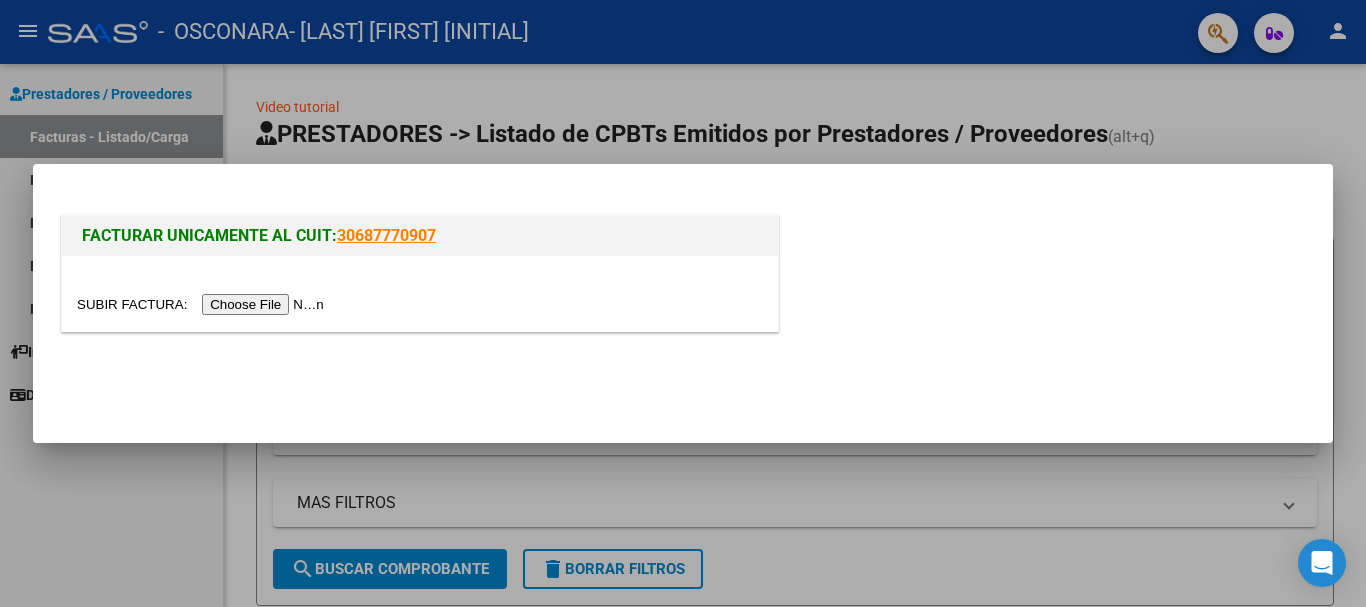 click at bounding box center [203, 304] 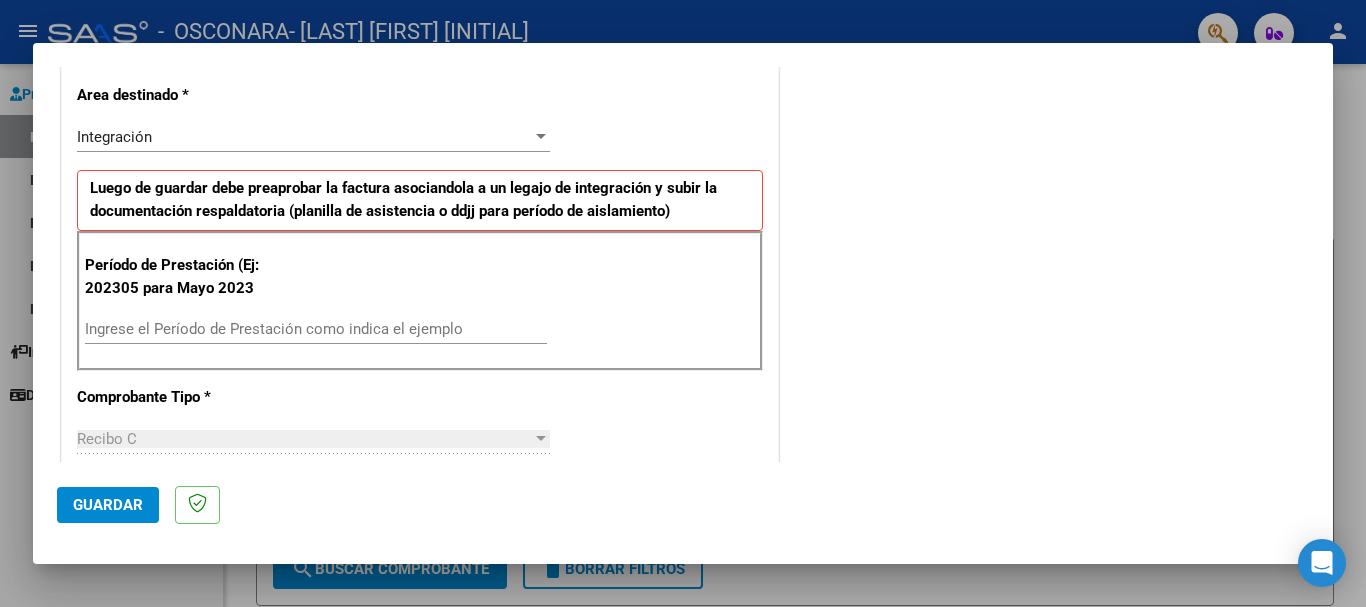 scroll, scrollTop: 484, scrollLeft: 0, axis: vertical 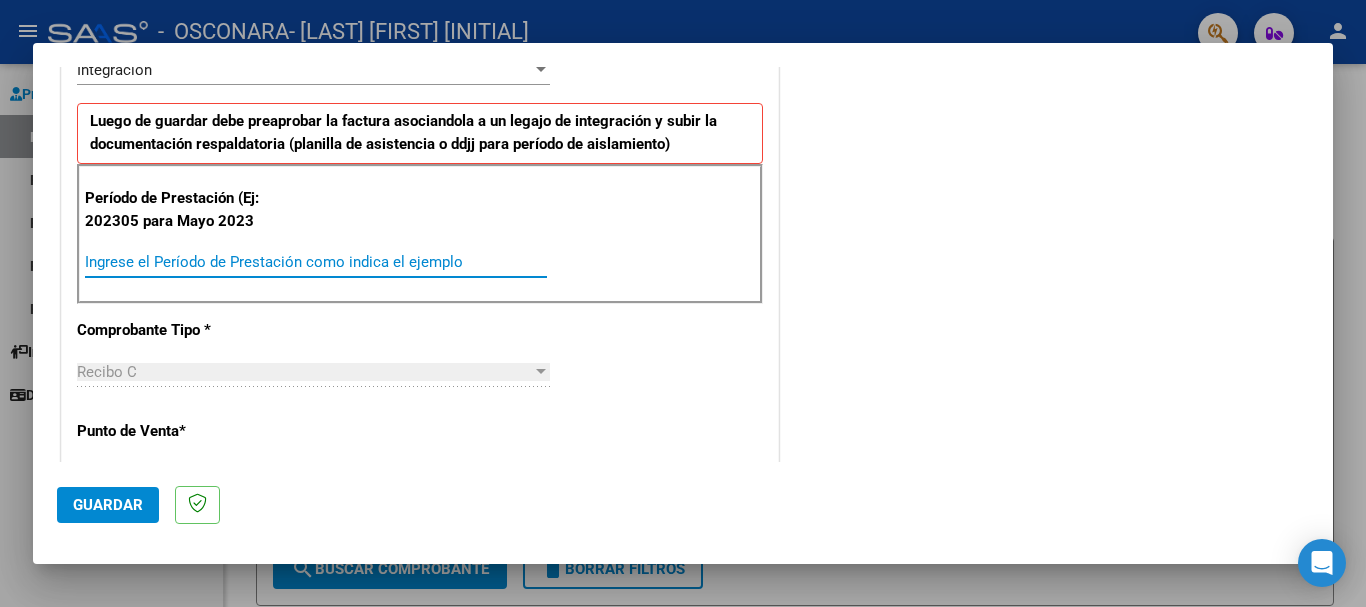 click on "Ingrese el Período de Prestación como indica el ejemplo" at bounding box center (316, 262) 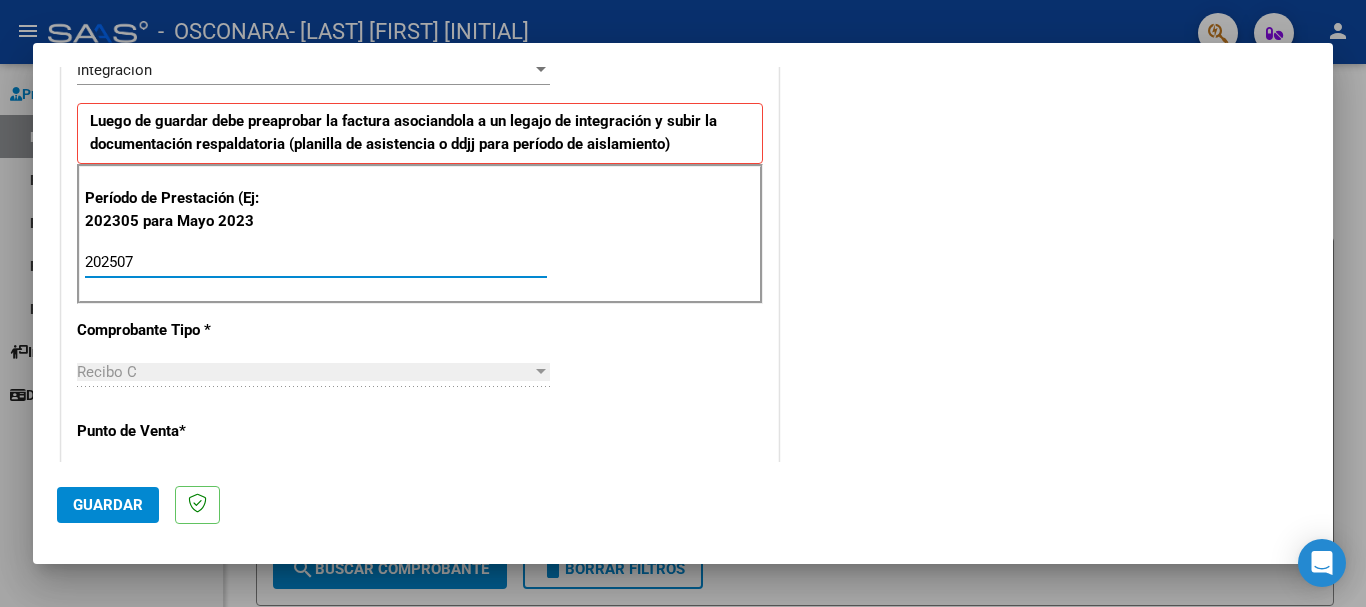 type on "202507" 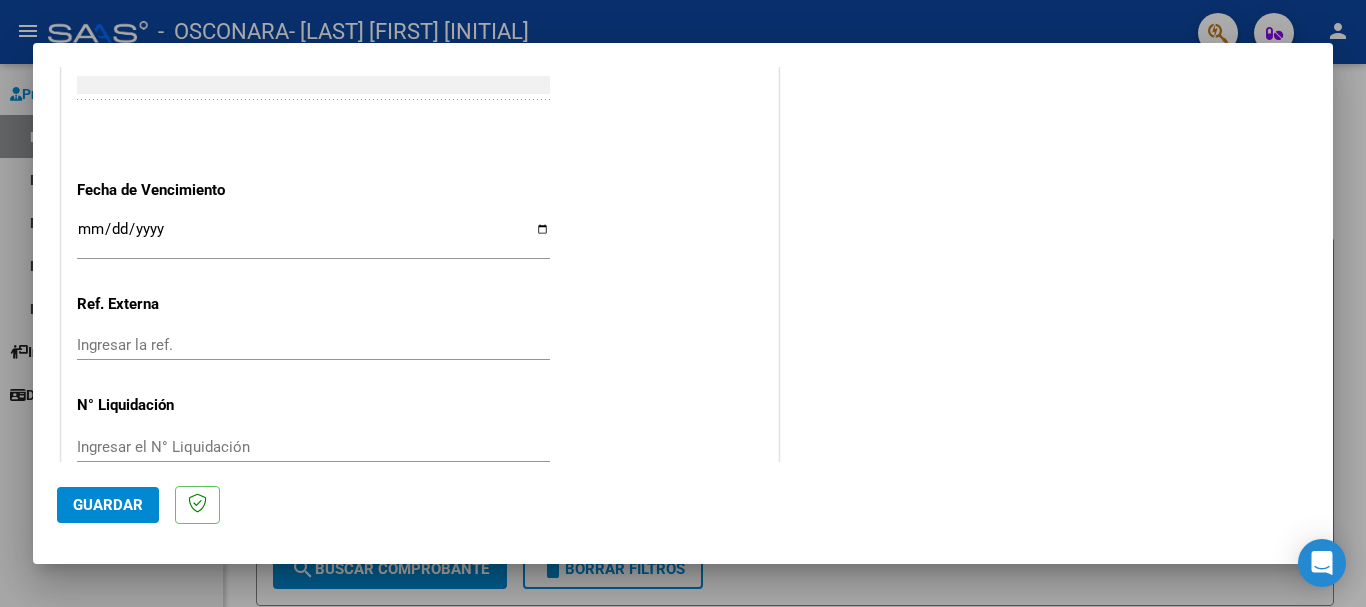 scroll, scrollTop: 1327, scrollLeft: 0, axis: vertical 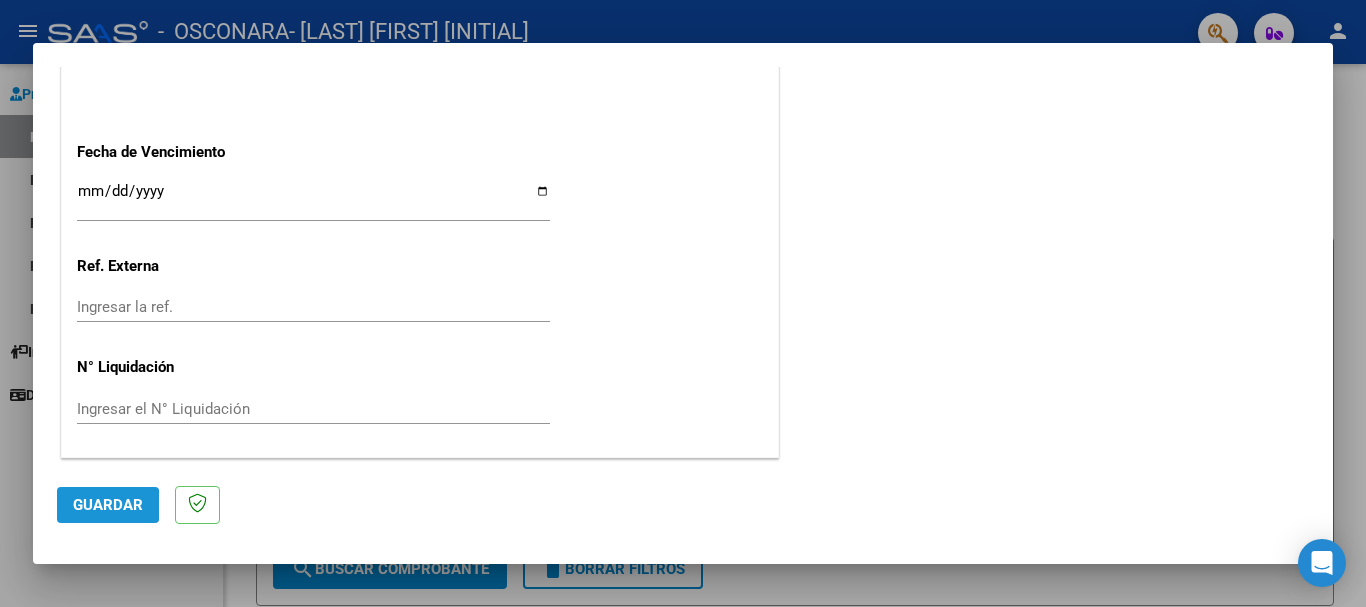 click on "Guardar" 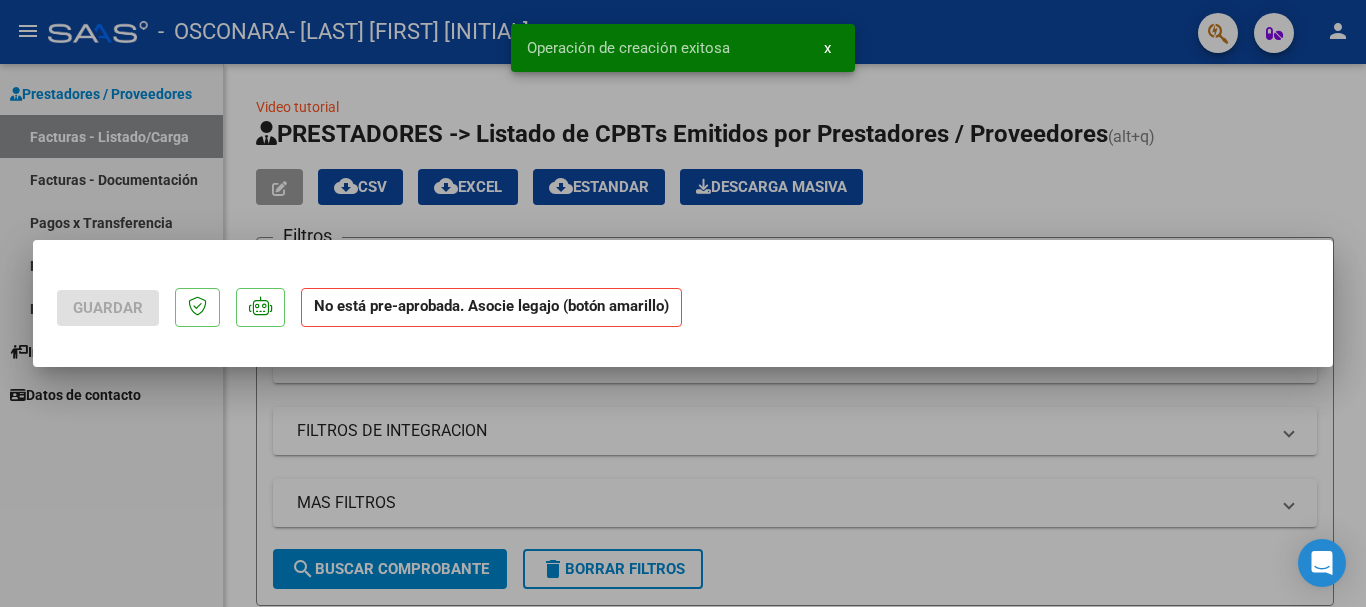scroll, scrollTop: 0, scrollLeft: 0, axis: both 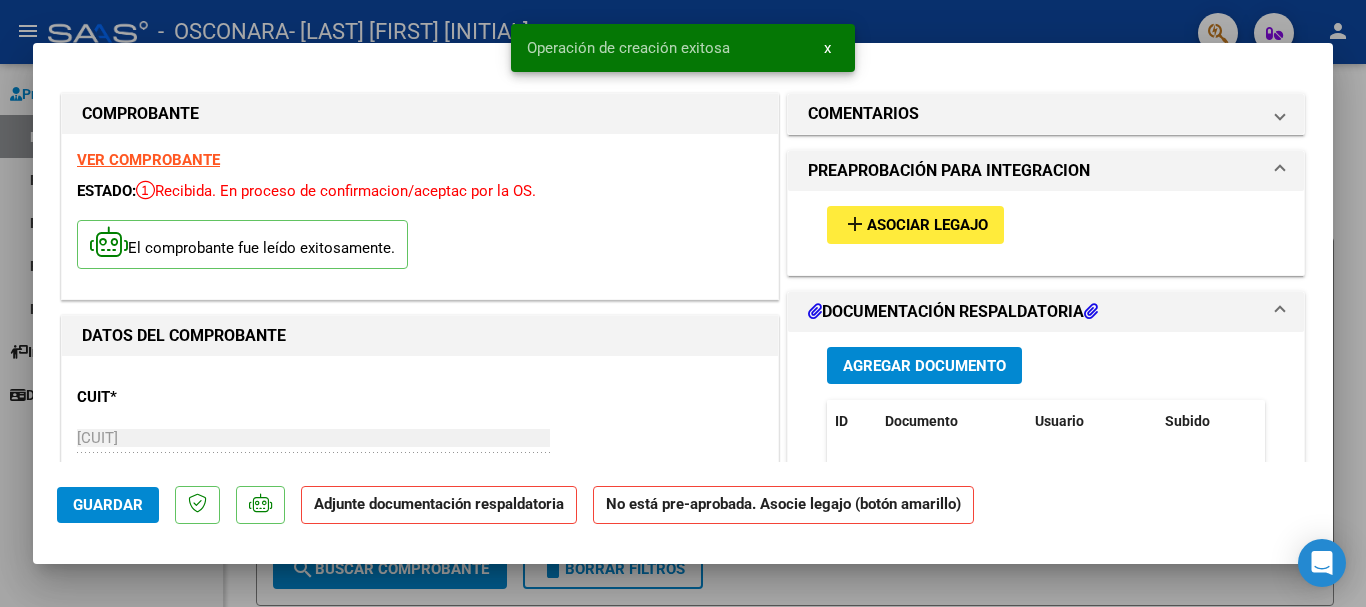 click on "Asociar Legajo" at bounding box center (927, 226) 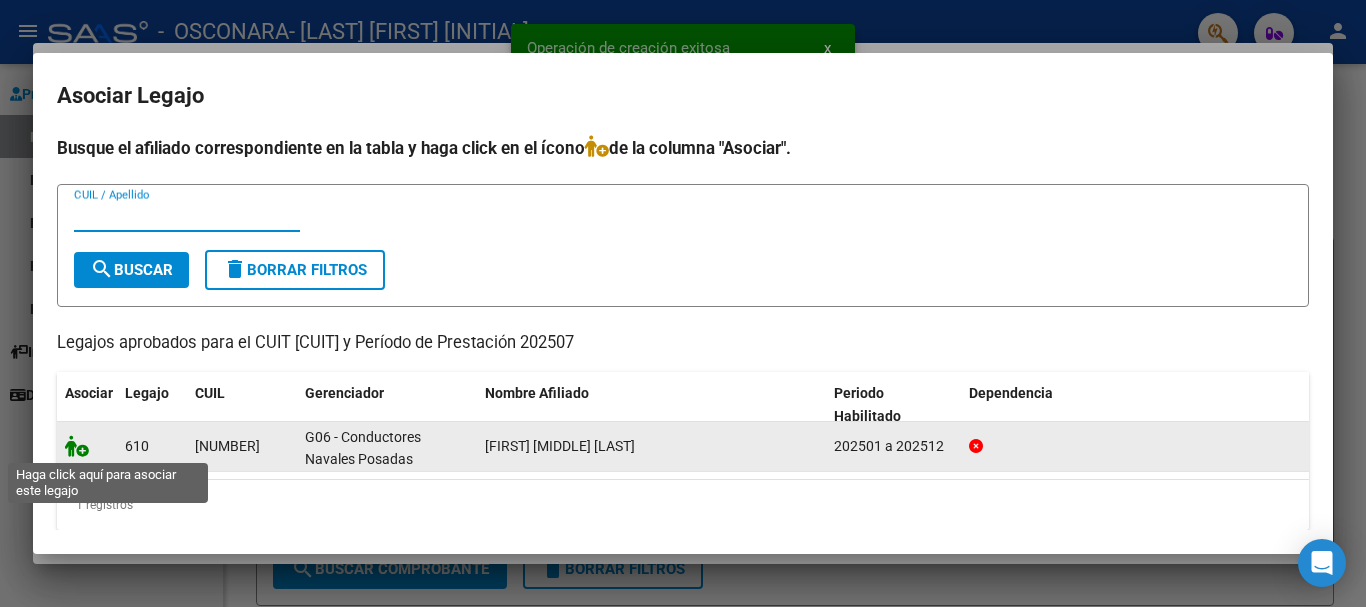 click 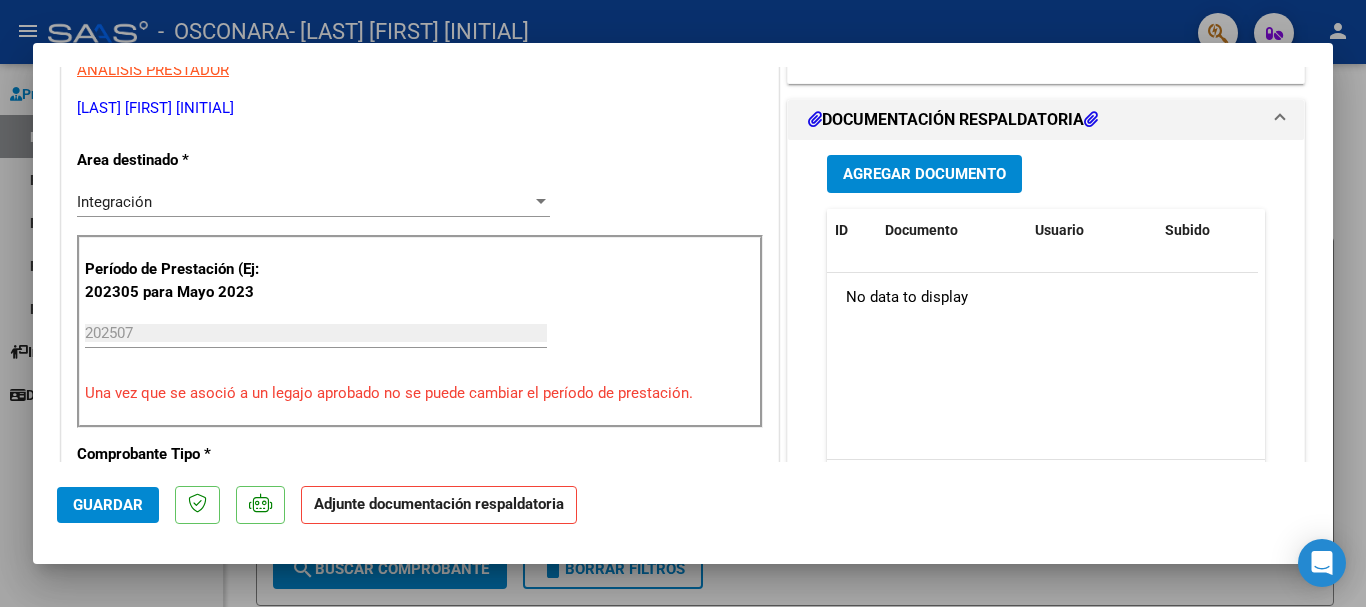 scroll, scrollTop: 433, scrollLeft: 0, axis: vertical 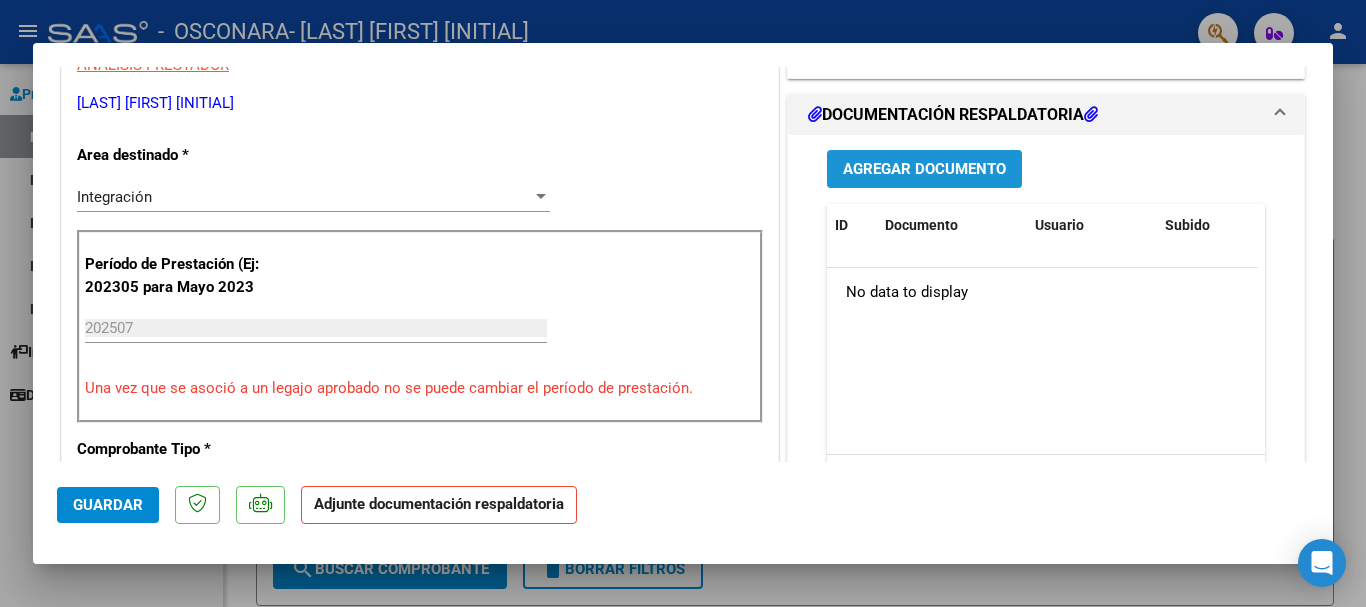 click on "Agregar Documento" at bounding box center [924, 170] 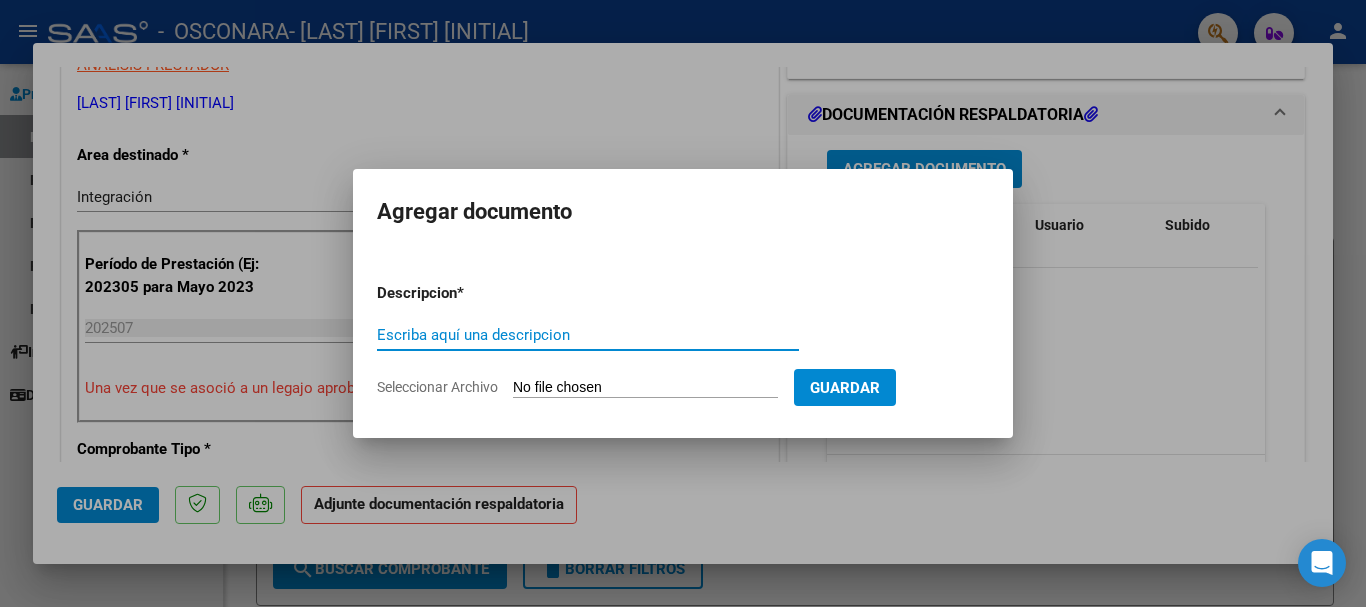 click on "Escriba aquí una descripcion" at bounding box center [588, 335] 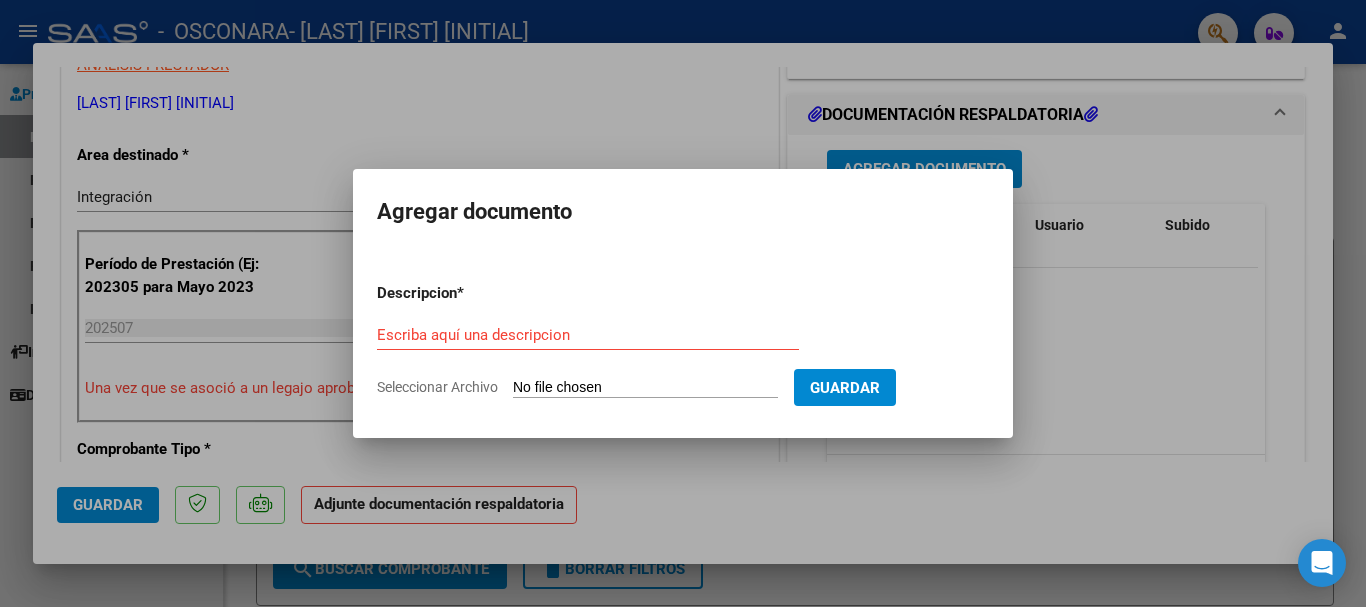 click on "Seleccionar Archivo" at bounding box center (645, 388) 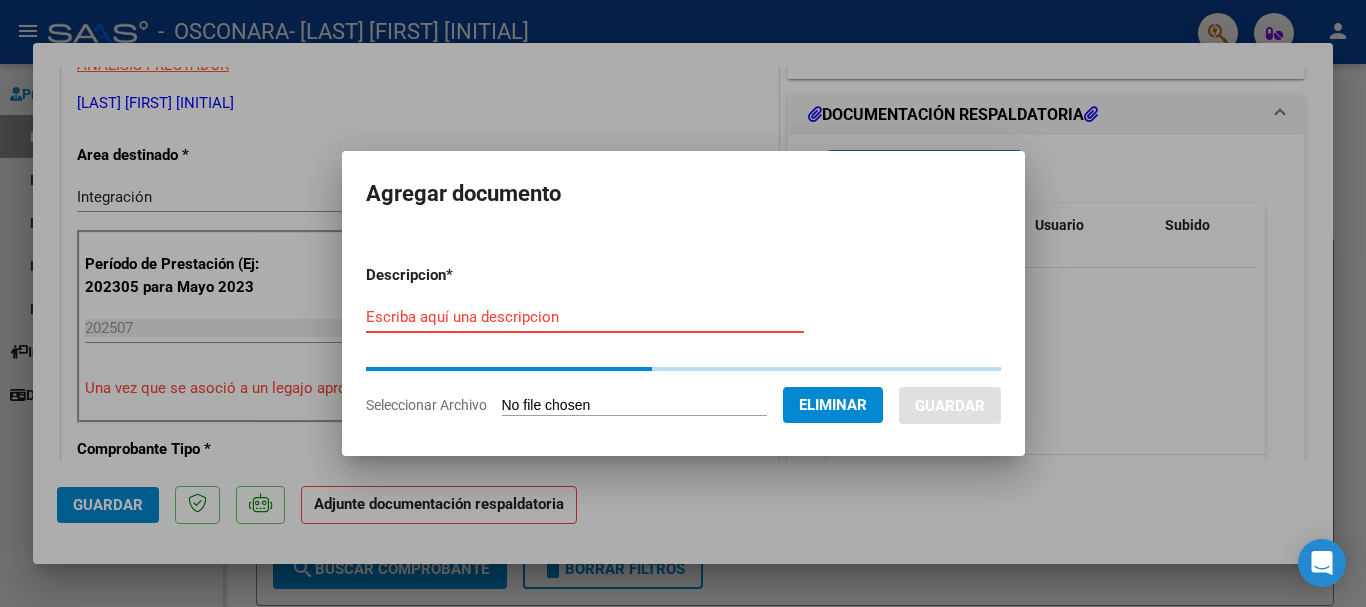 click on "Escriba aquí una descripcion" at bounding box center (585, 317) 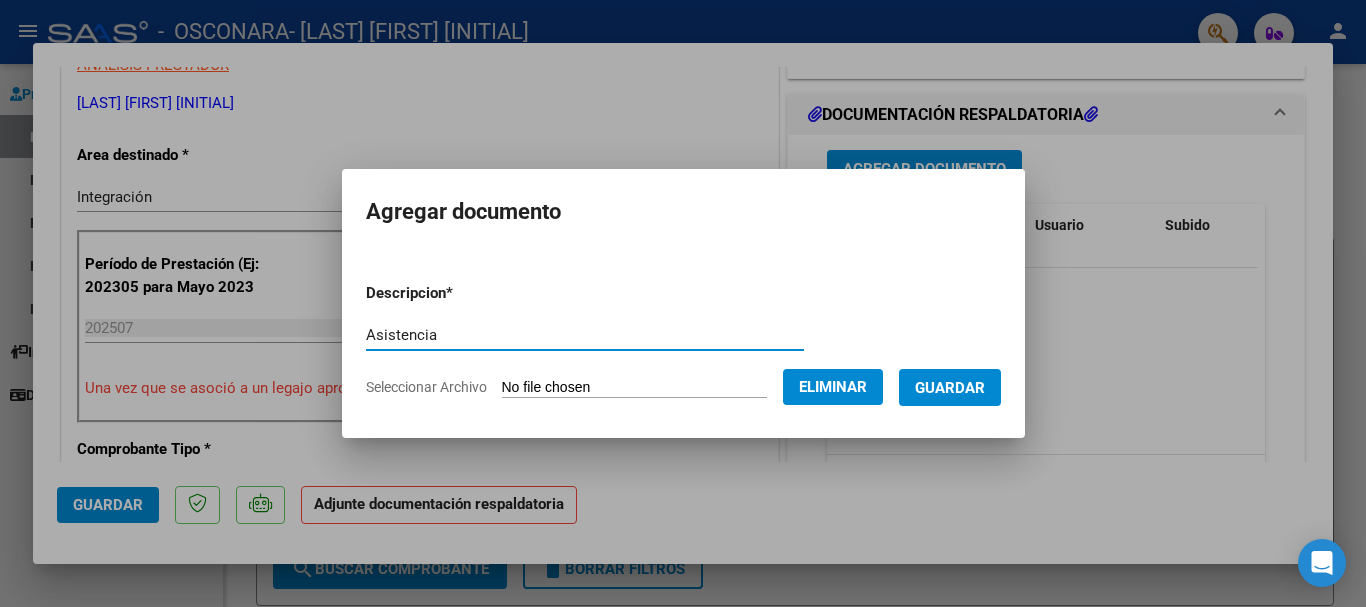 type on "Asistencia" 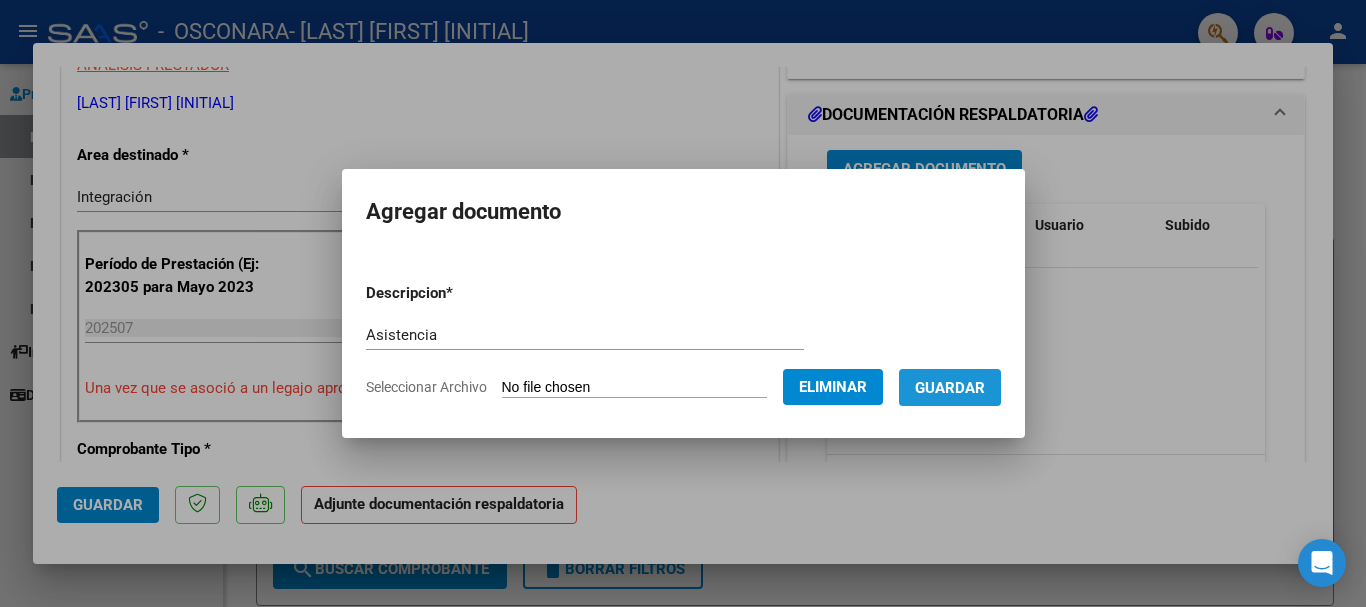 click on "Guardar" at bounding box center [950, 388] 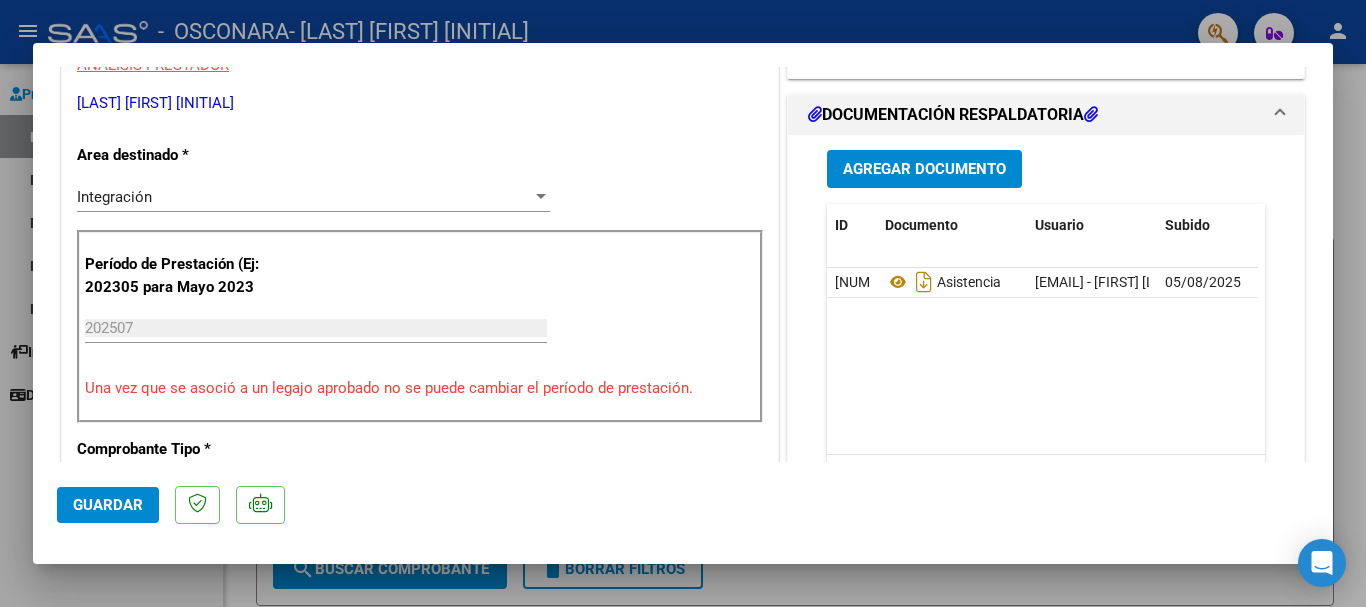 click on "Agregar Documento ID Documento Usuario Subido Acción [NUMBER]   Asistencia   [EMAIL] - [FIRST] [LAST]   05/08/2025   1 total   1" at bounding box center (1046, 334) 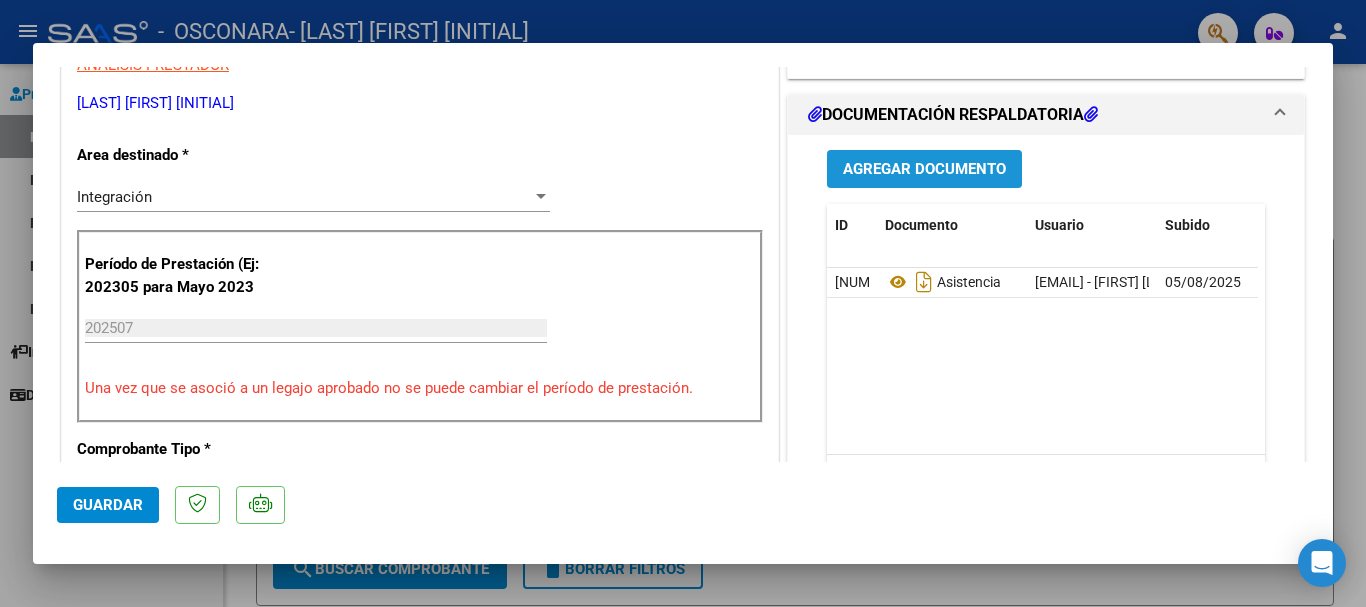 click on "Agregar Documento" at bounding box center (924, 170) 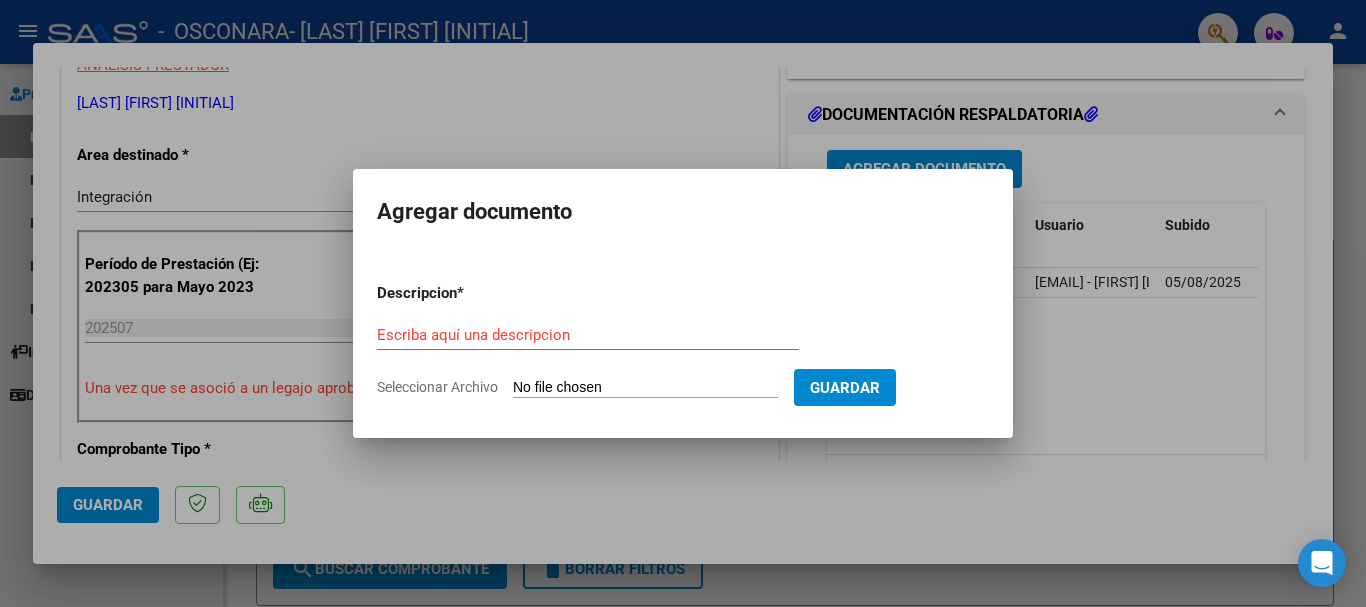 click on "Seleccionar Archivo" at bounding box center [645, 388] 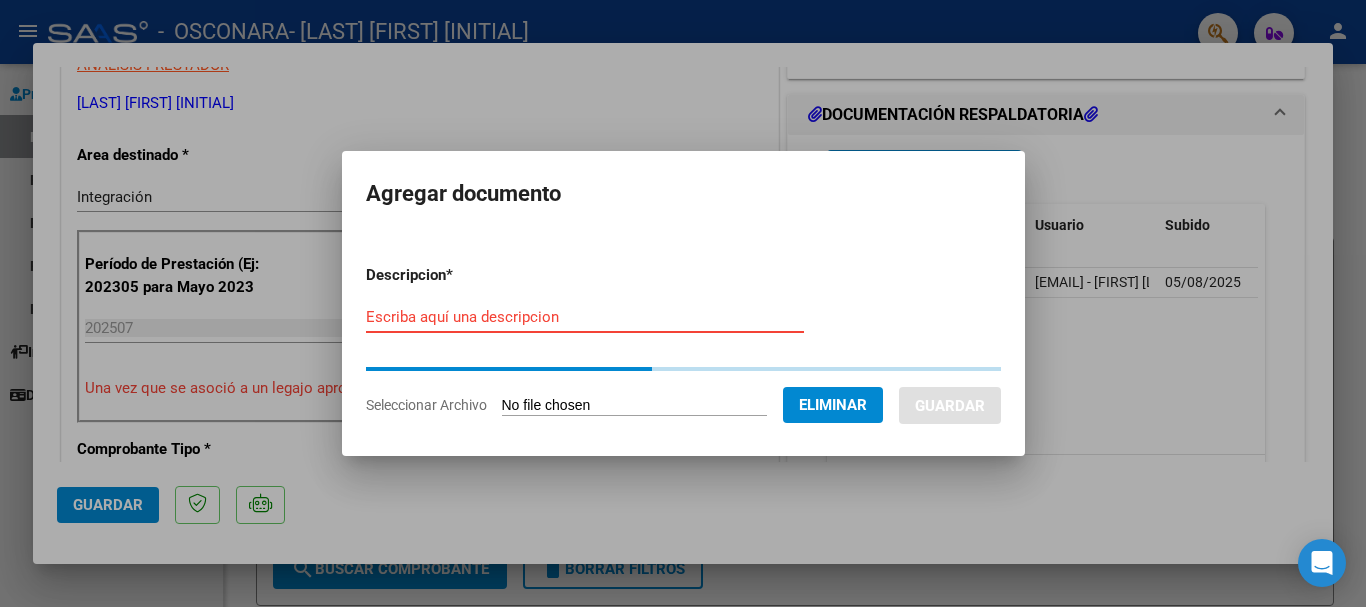 click on "Escriba aquí una descripcion" at bounding box center (585, 317) 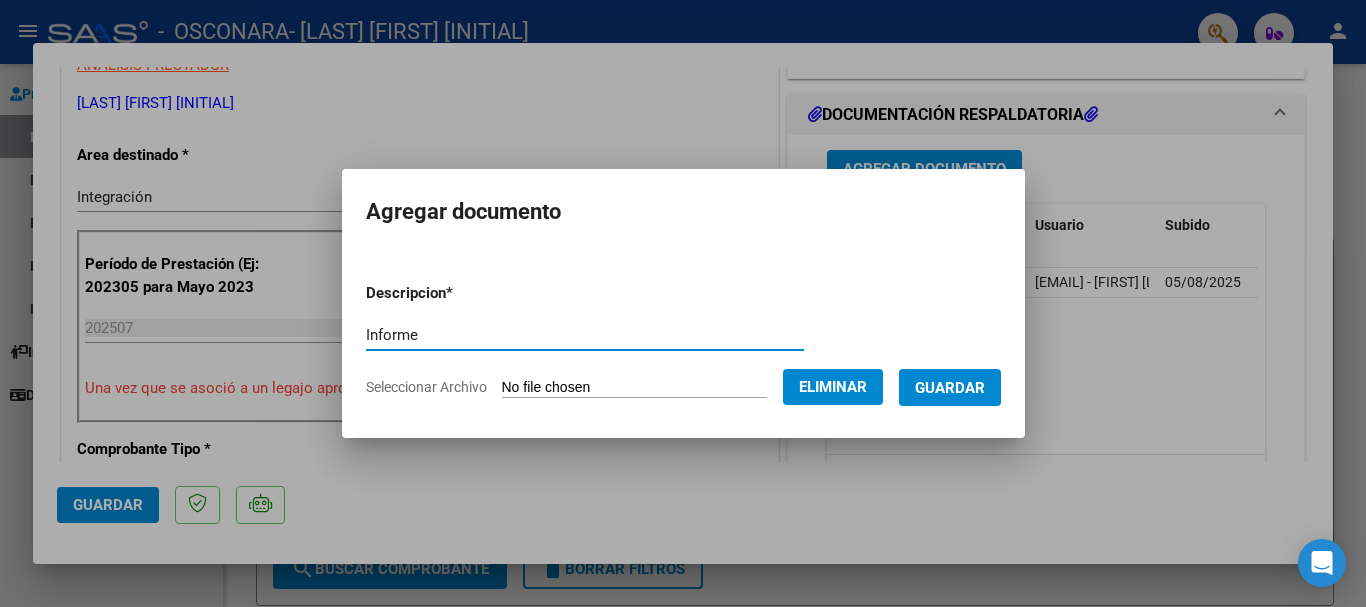 type on "Informe" 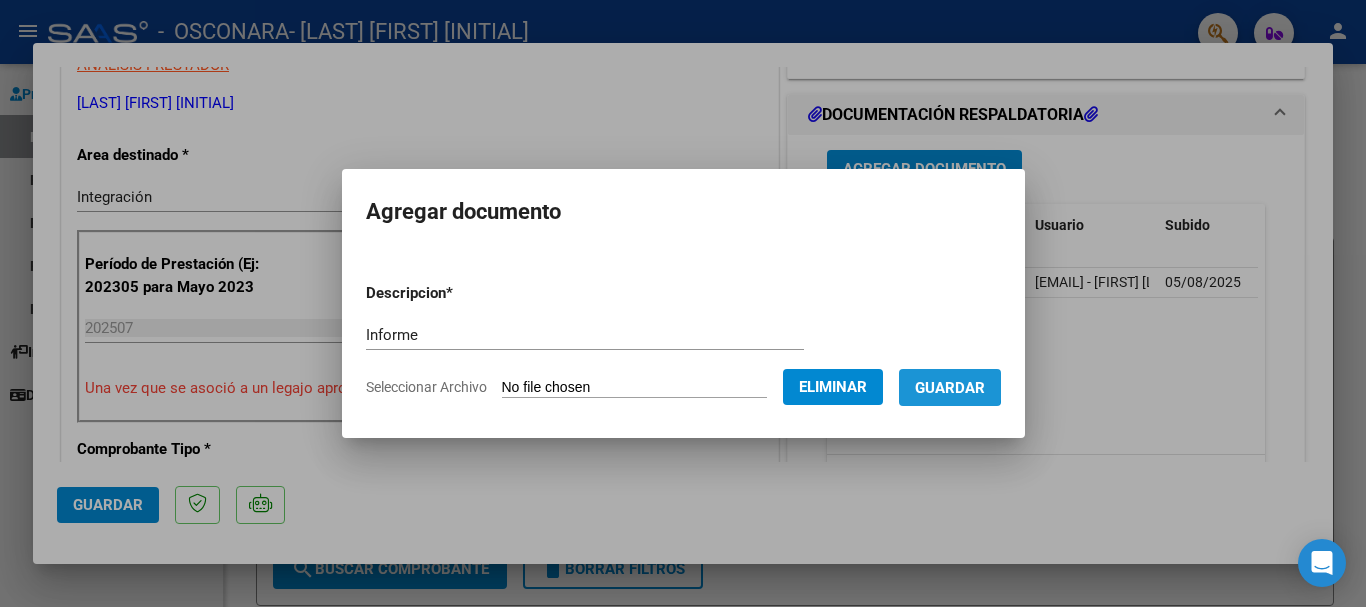 click on "Guardar" at bounding box center (950, 388) 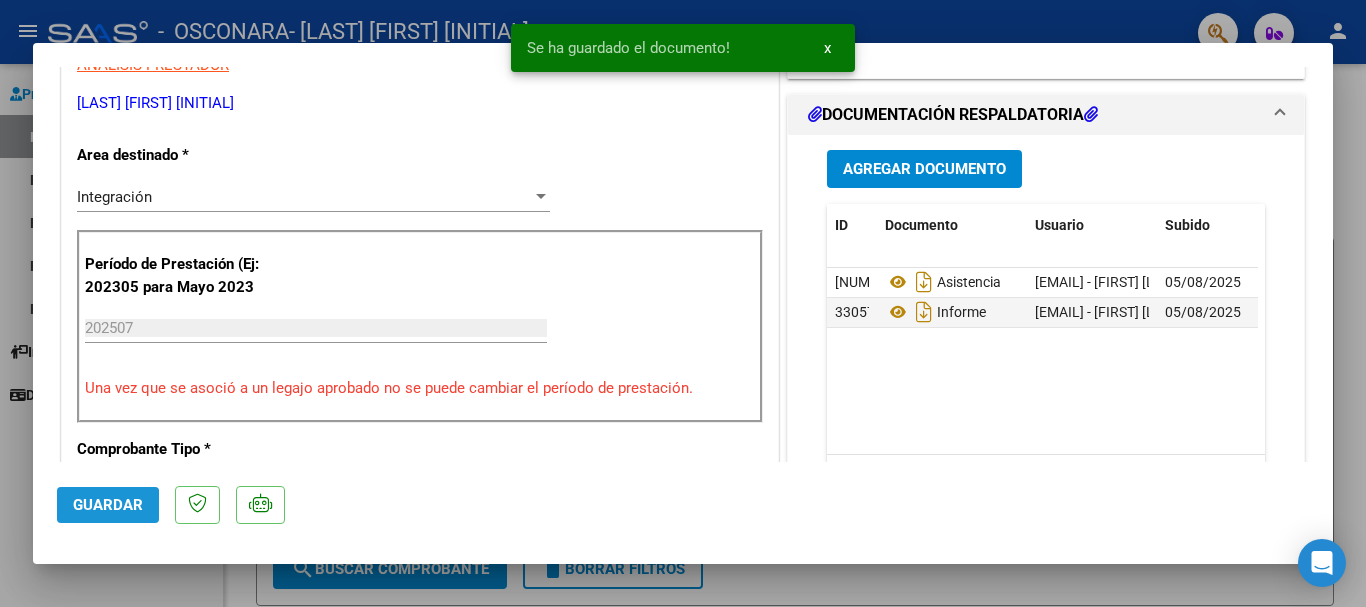 click on "Guardar" 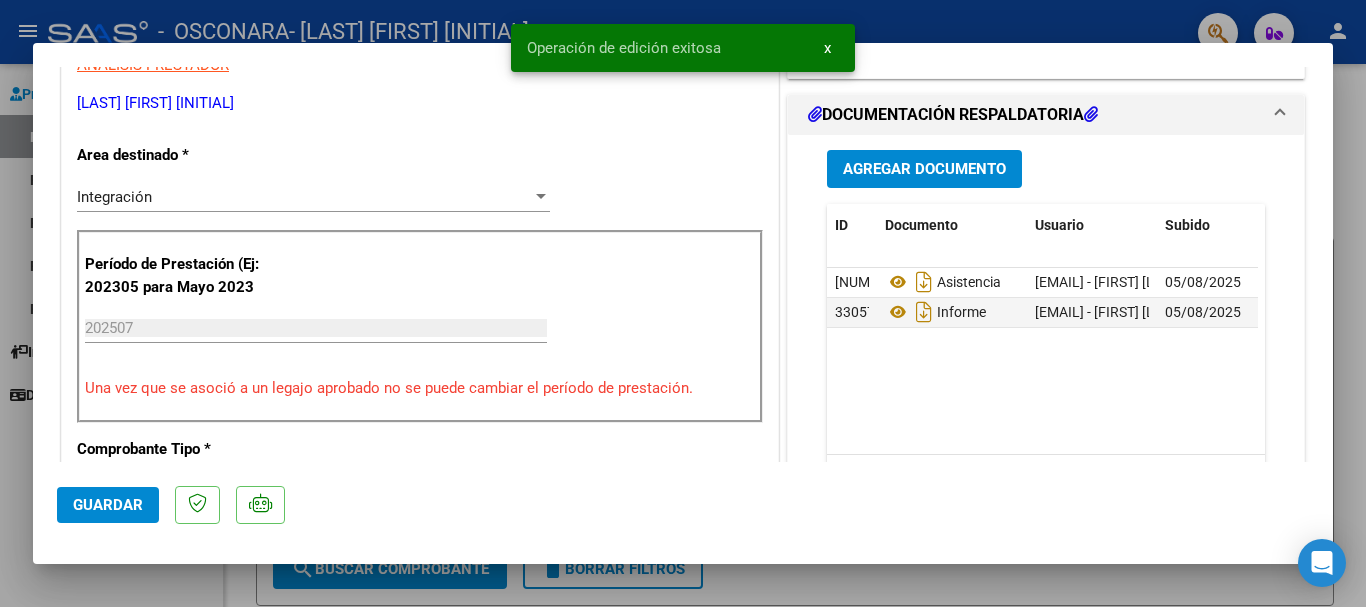 click at bounding box center (683, 303) 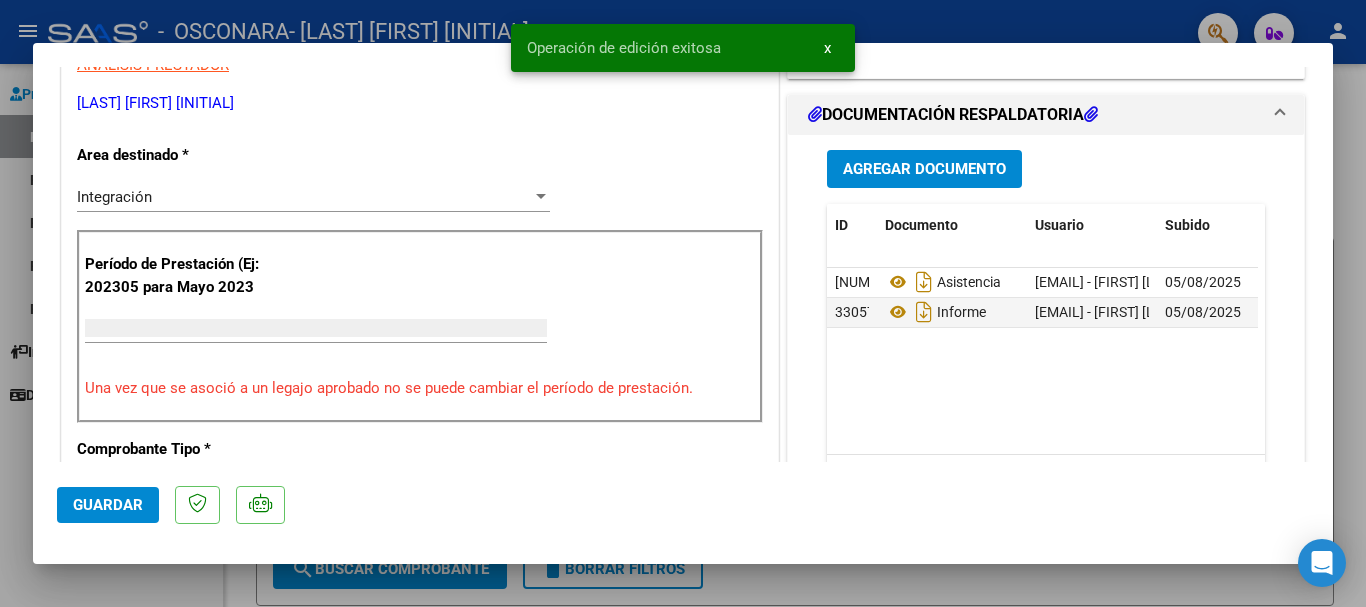 scroll, scrollTop: 347, scrollLeft: 0, axis: vertical 